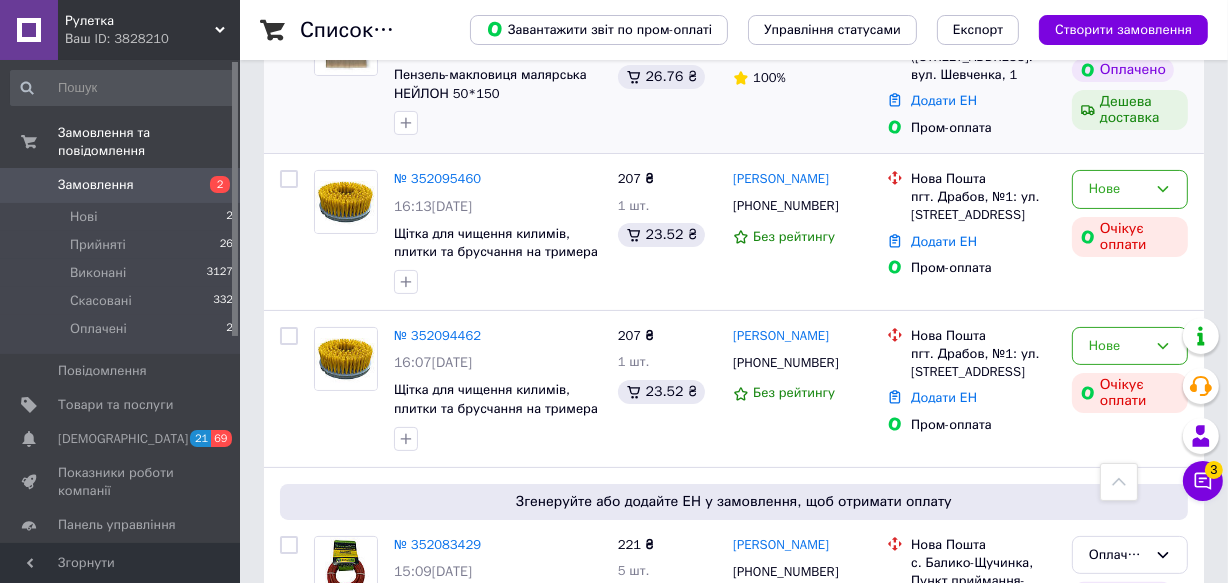 scroll, scrollTop: 0, scrollLeft: 0, axis: both 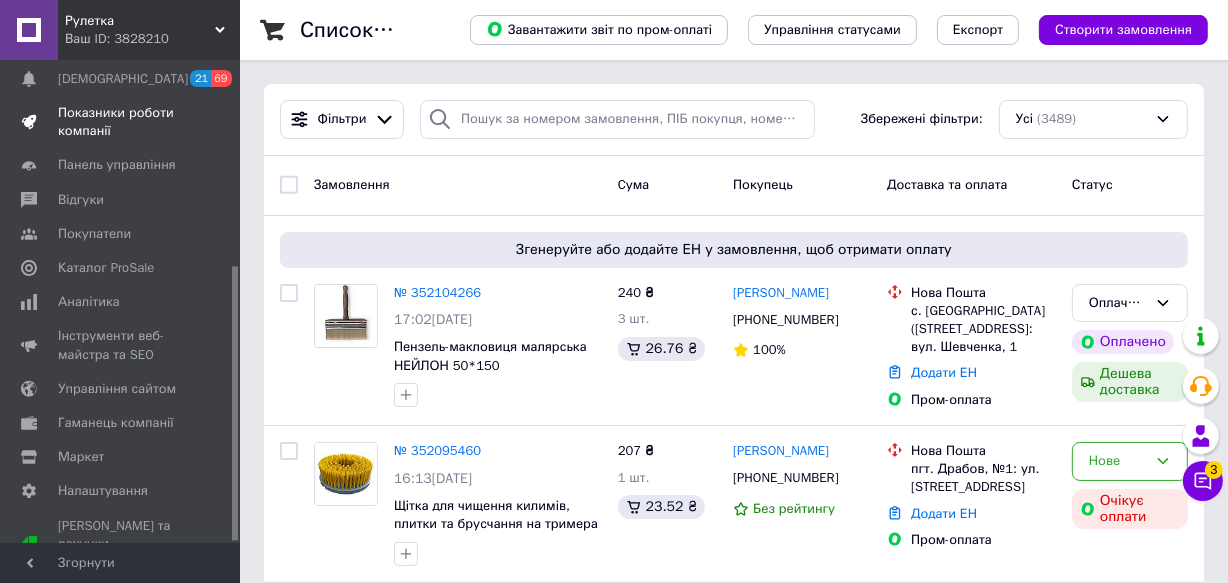 click on "Показники роботи компанії" at bounding box center (121, 122) 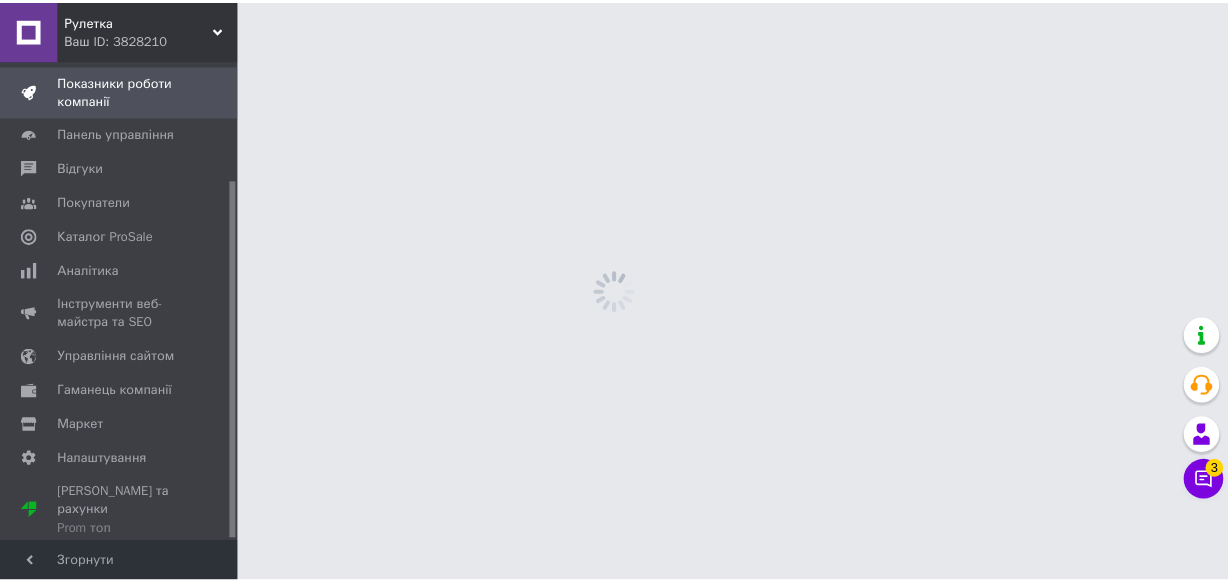 scroll, scrollTop: 159, scrollLeft: 0, axis: vertical 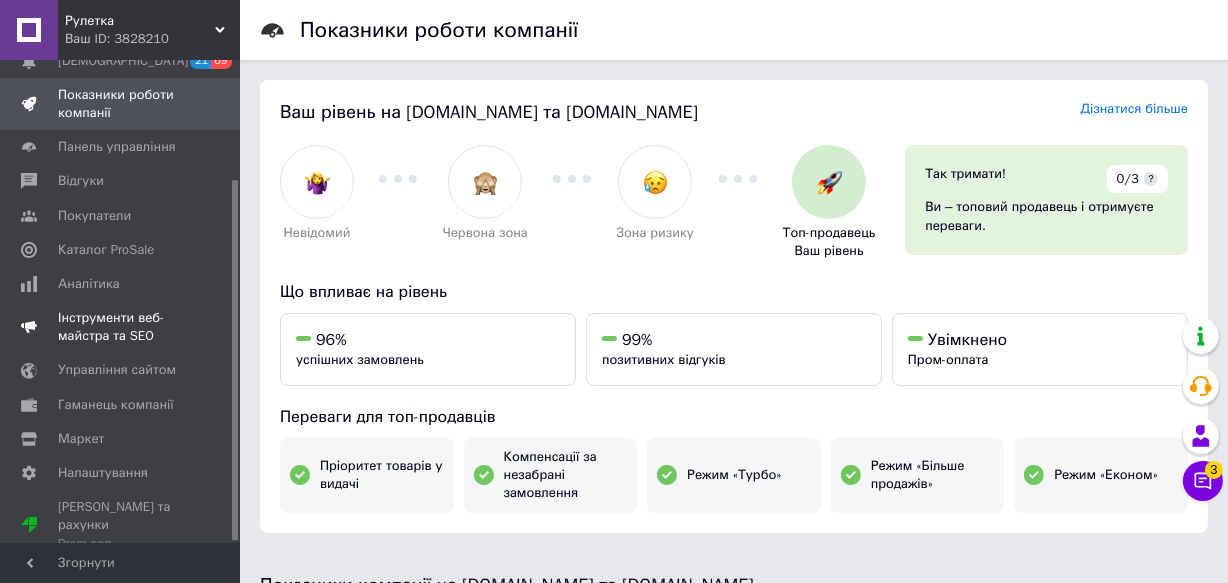 click on "Інструменти веб-майстра та SEO" at bounding box center (121, 327) 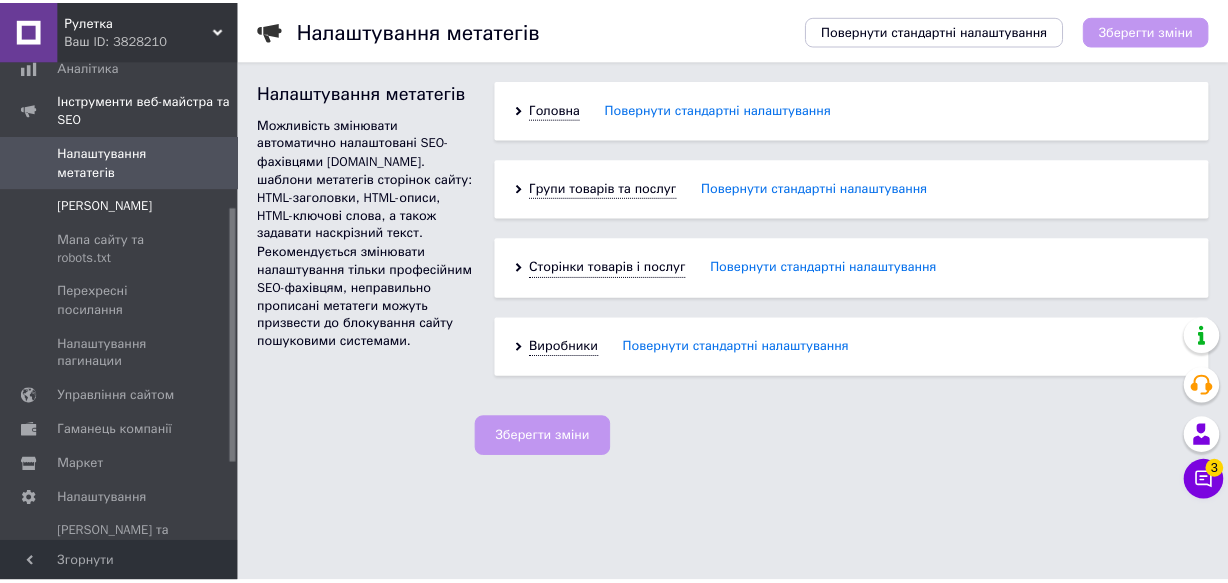 scroll, scrollTop: 420, scrollLeft: 0, axis: vertical 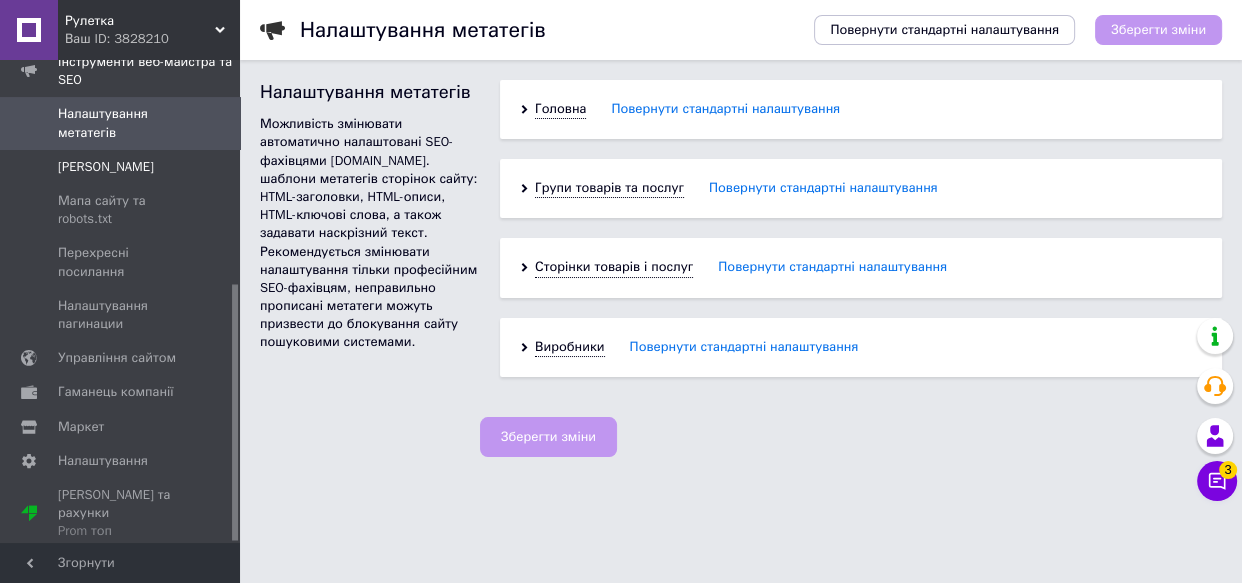 click on "[PERSON_NAME]" at bounding box center [106, 167] 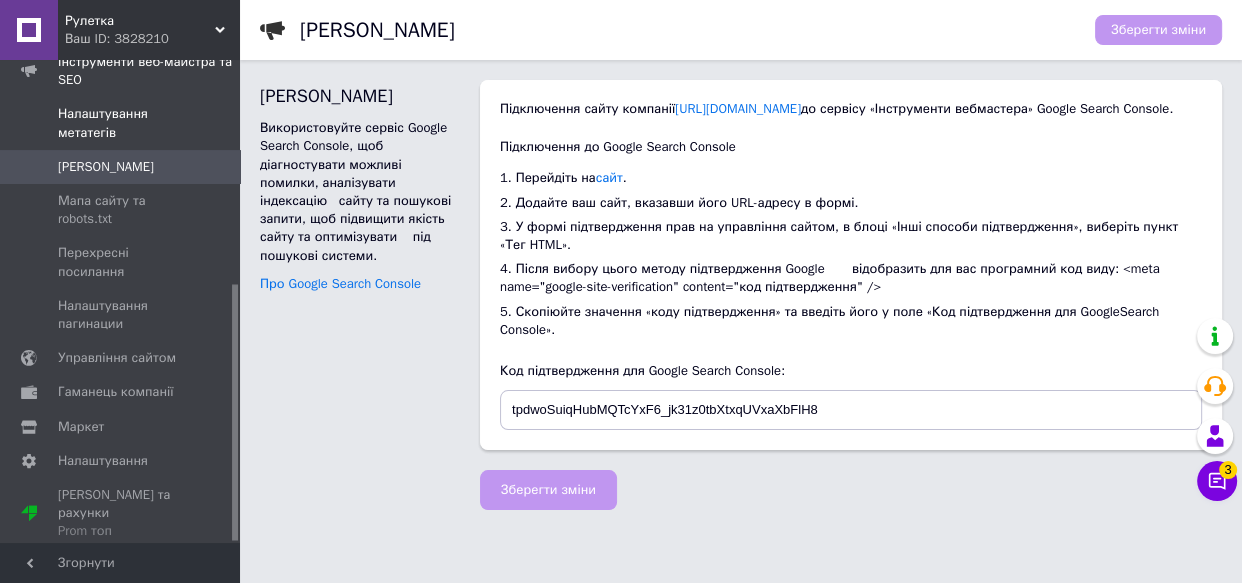 click on "Налаштування метатегів" at bounding box center [121, 123] 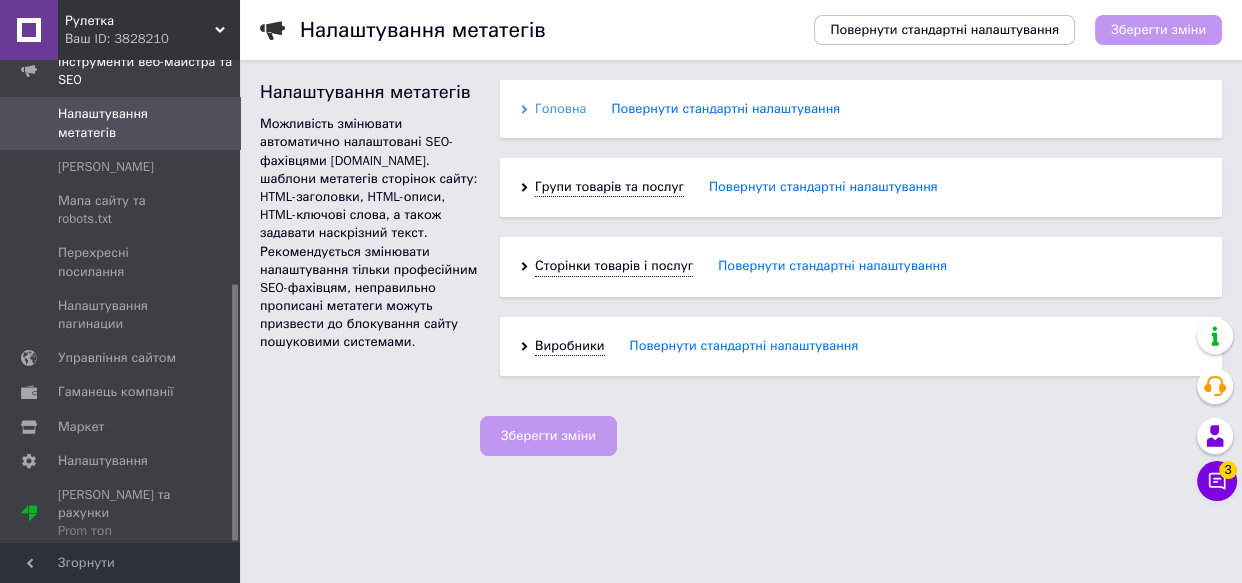 click on "Головна" at bounding box center [560, 109] 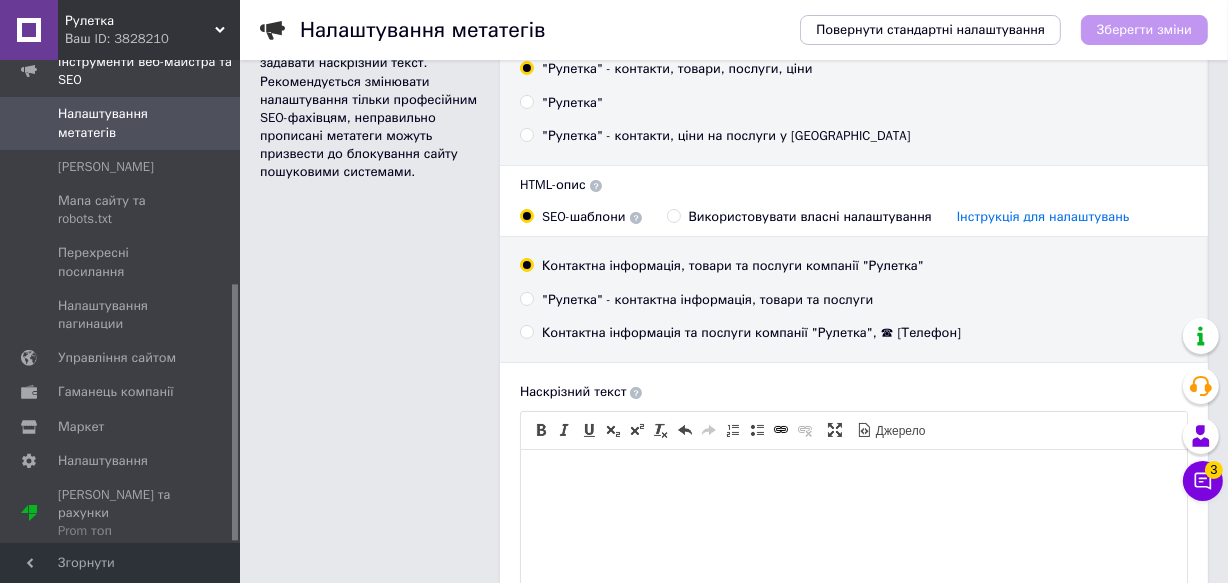scroll, scrollTop: 181, scrollLeft: 0, axis: vertical 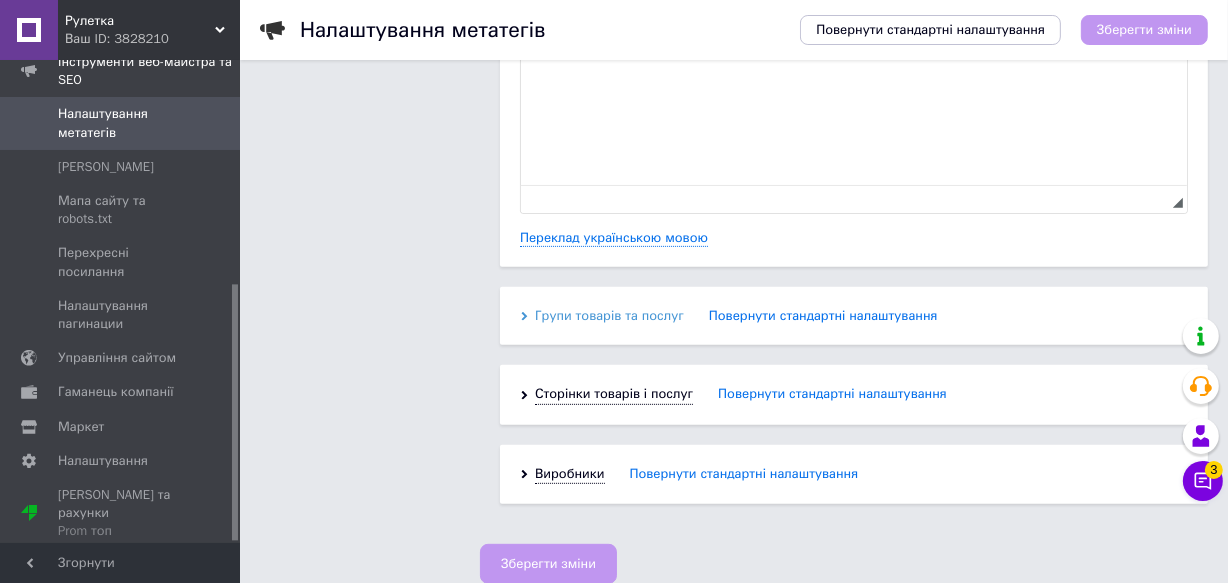 click on "Групи товарів та послуг" at bounding box center [609, 316] 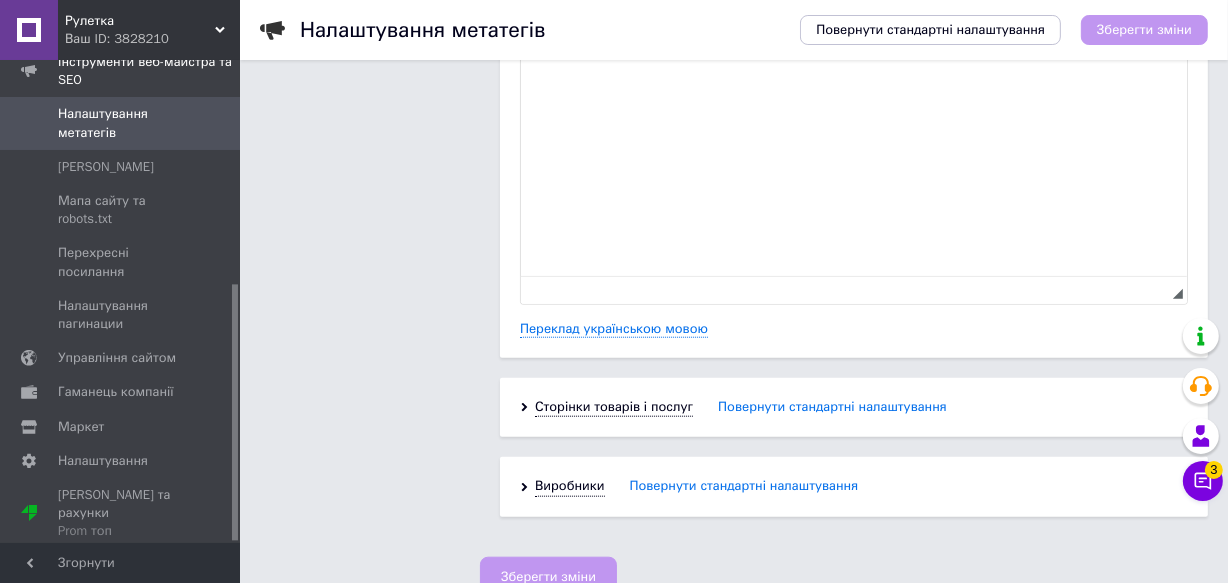 scroll, scrollTop: 1632, scrollLeft: 0, axis: vertical 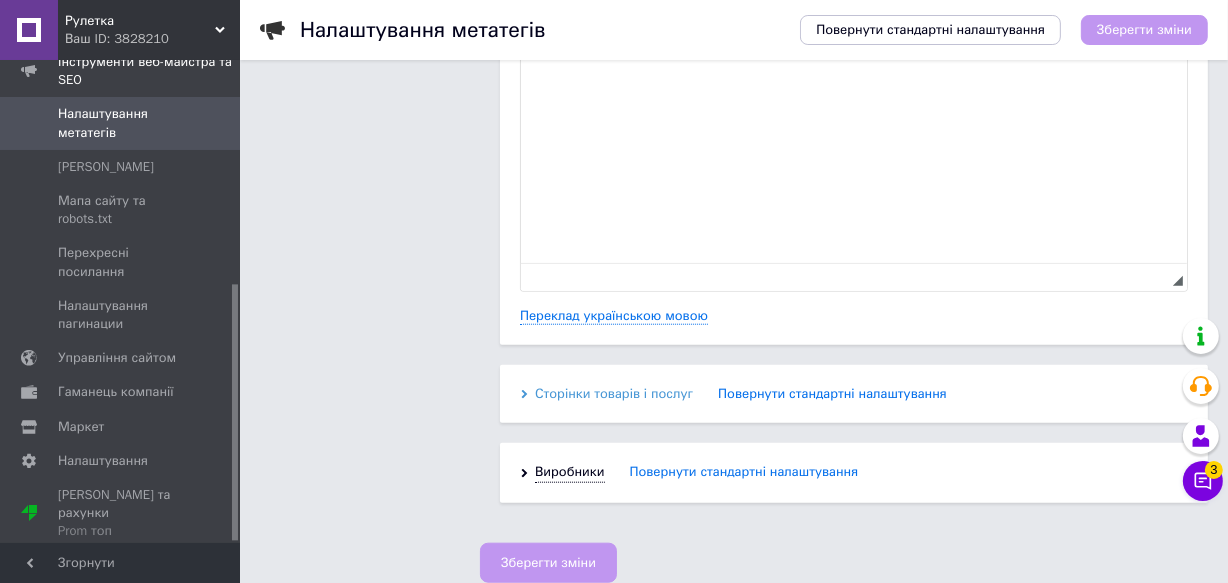 click on "Сторінки товарів і послуг Повернути стандартні налаштування" at bounding box center [854, 394] 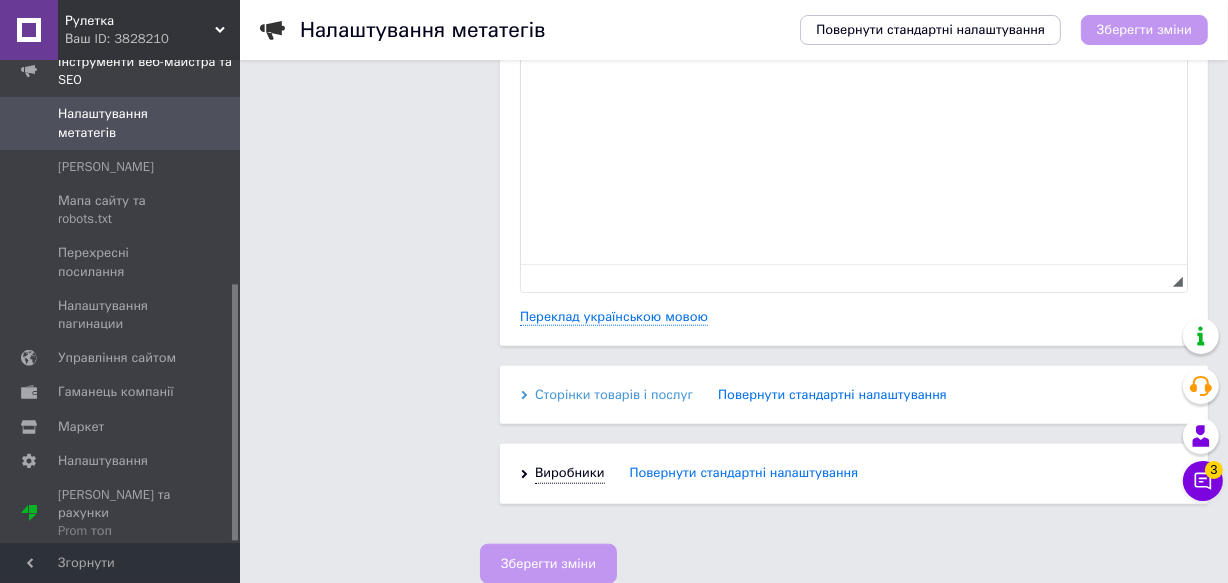 click on "Сторінки товарів і послуг" at bounding box center [614, 395] 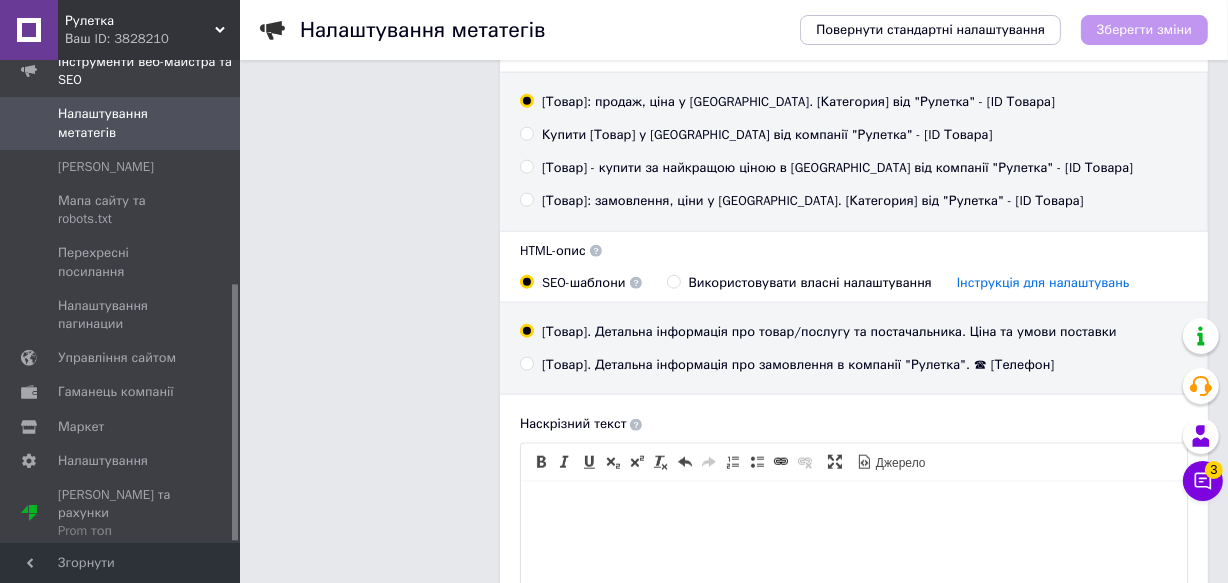 scroll, scrollTop: 2087, scrollLeft: 0, axis: vertical 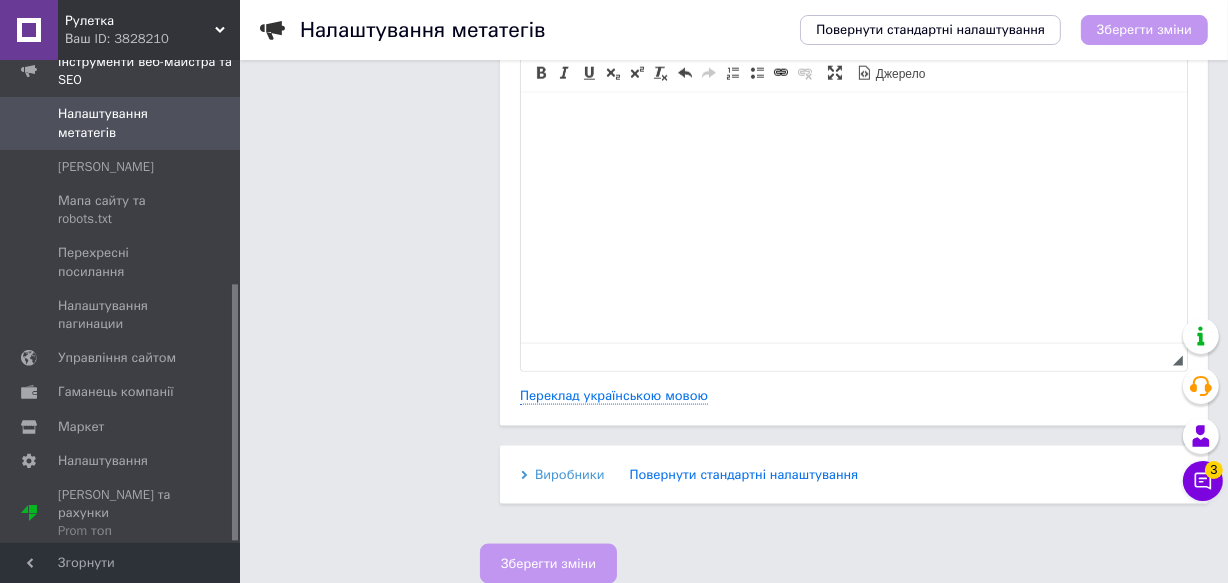 click on "Виробники" at bounding box center (570, 475) 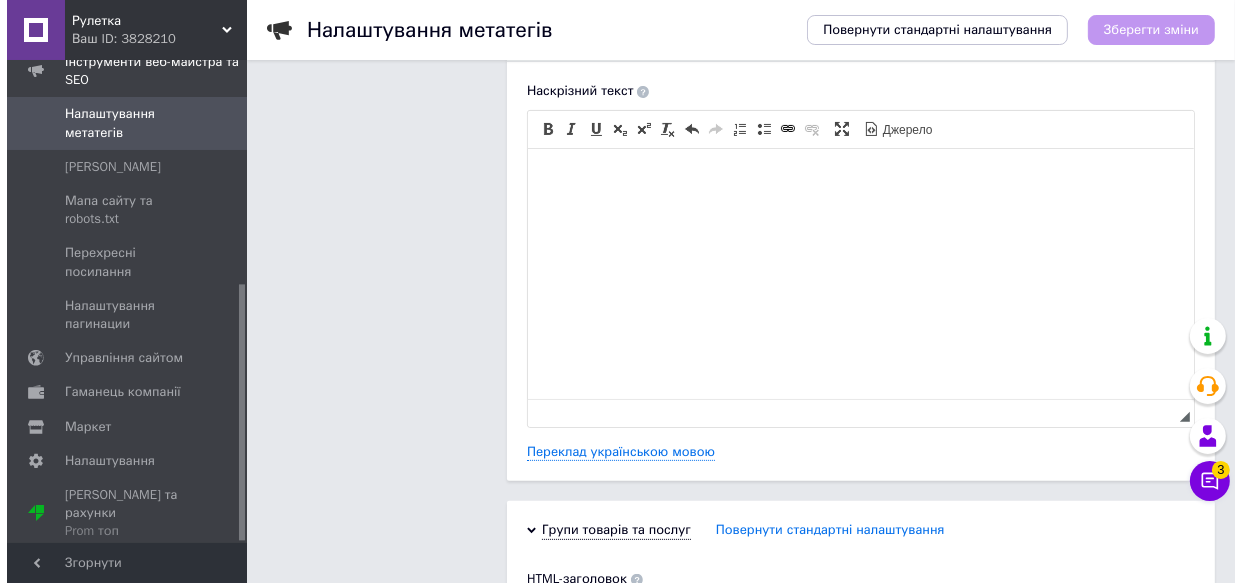 scroll, scrollTop: 0, scrollLeft: 0, axis: both 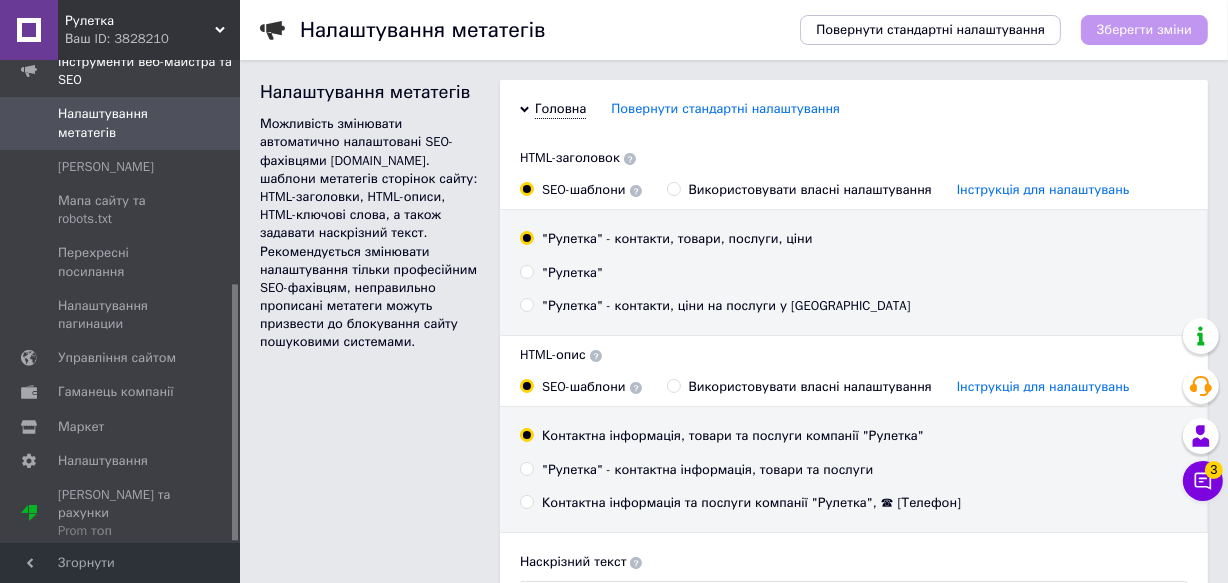 click on "Налаштування метатегів" at bounding box center [121, 123] 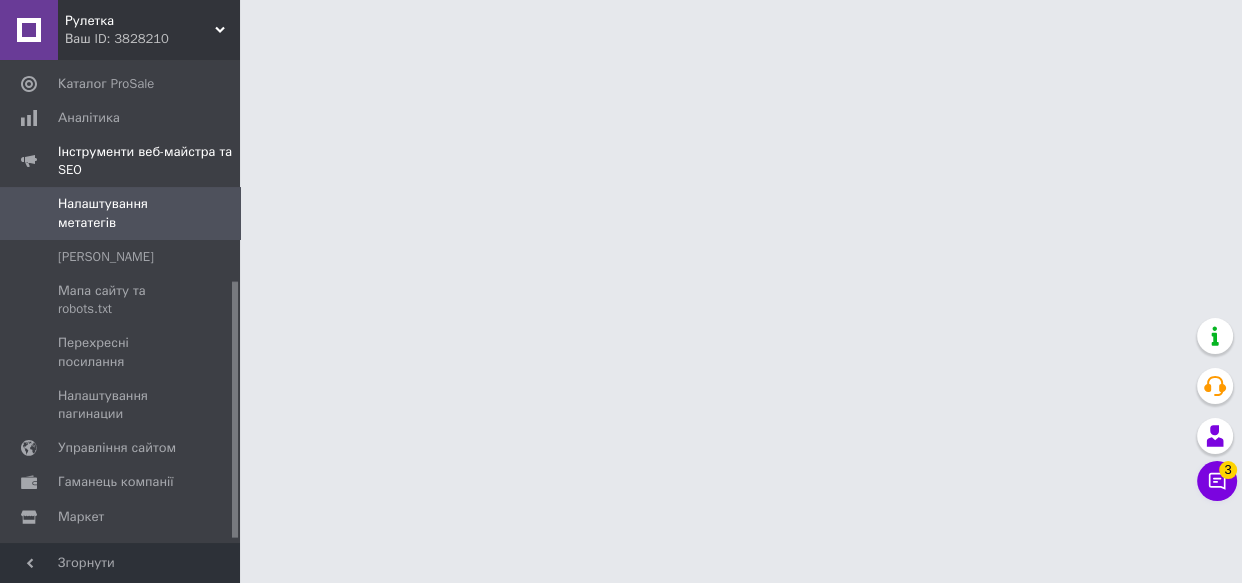 scroll, scrollTop: 0, scrollLeft: 0, axis: both 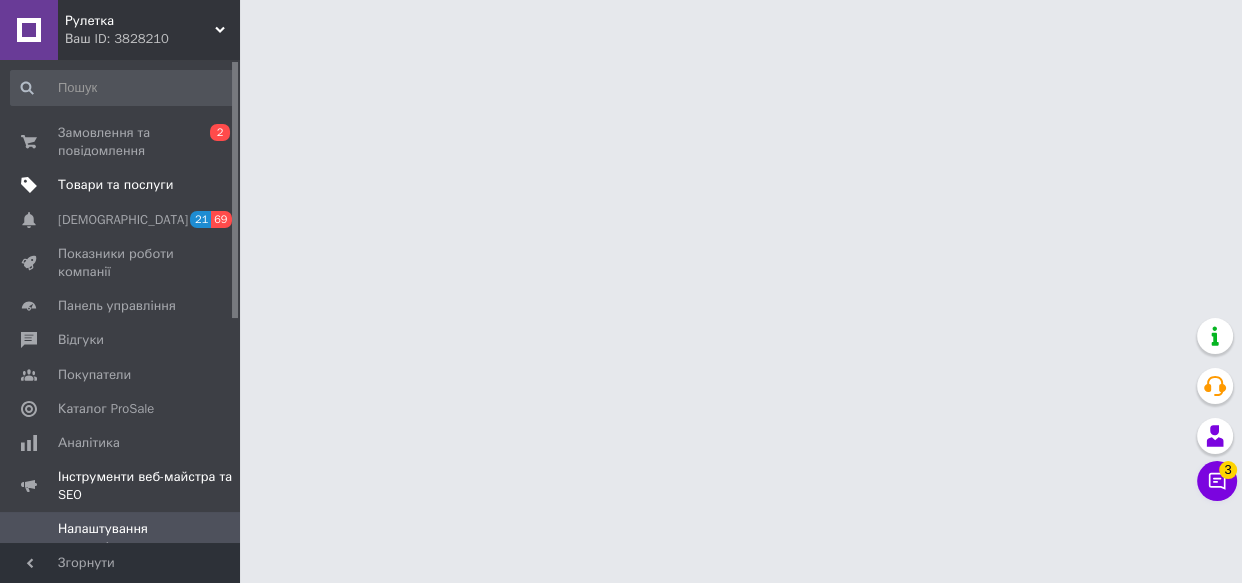 click on "Товари та послуги" at bounding box center [122, 185] 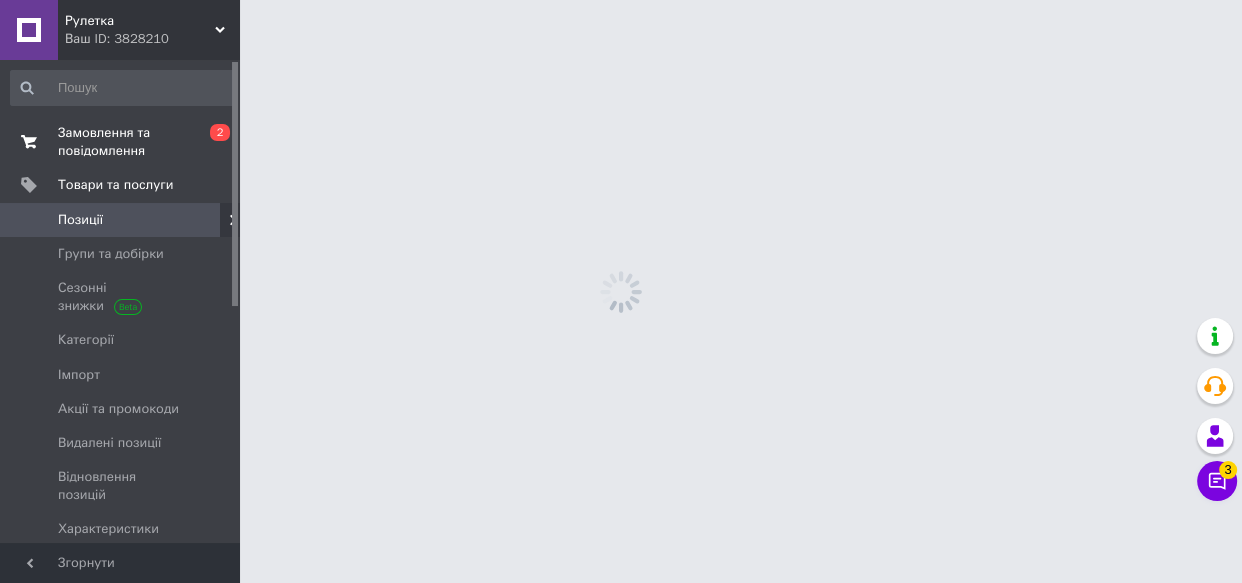 click on "Замовлення та повідомлення" at bounding box center (121, 142) 